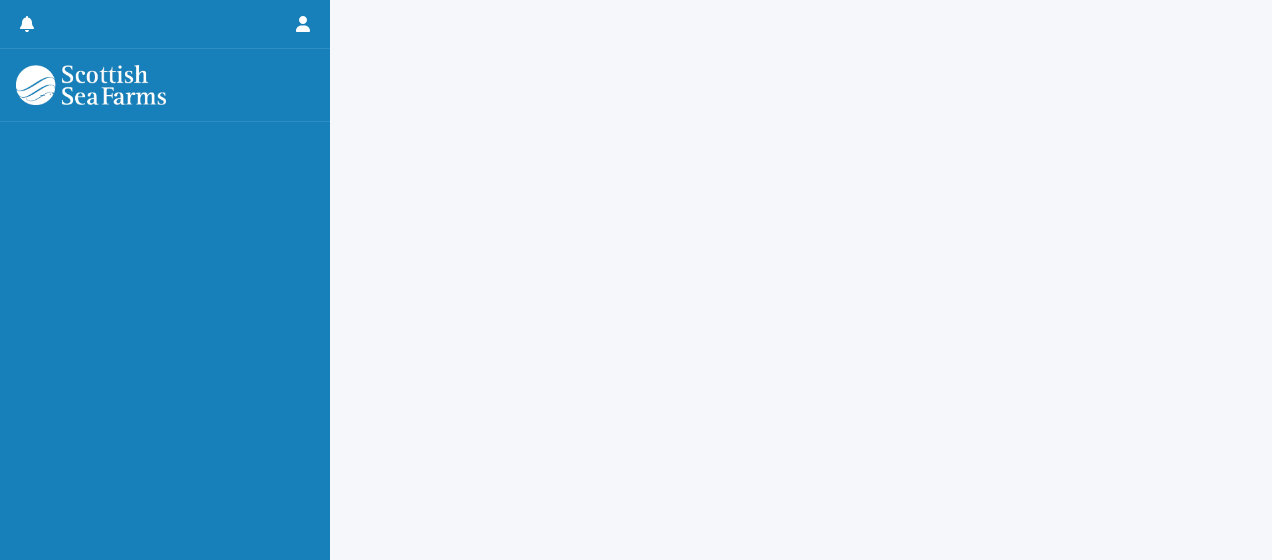 scroll, scrollTop: 0, scrollLeft: 0, axis: both 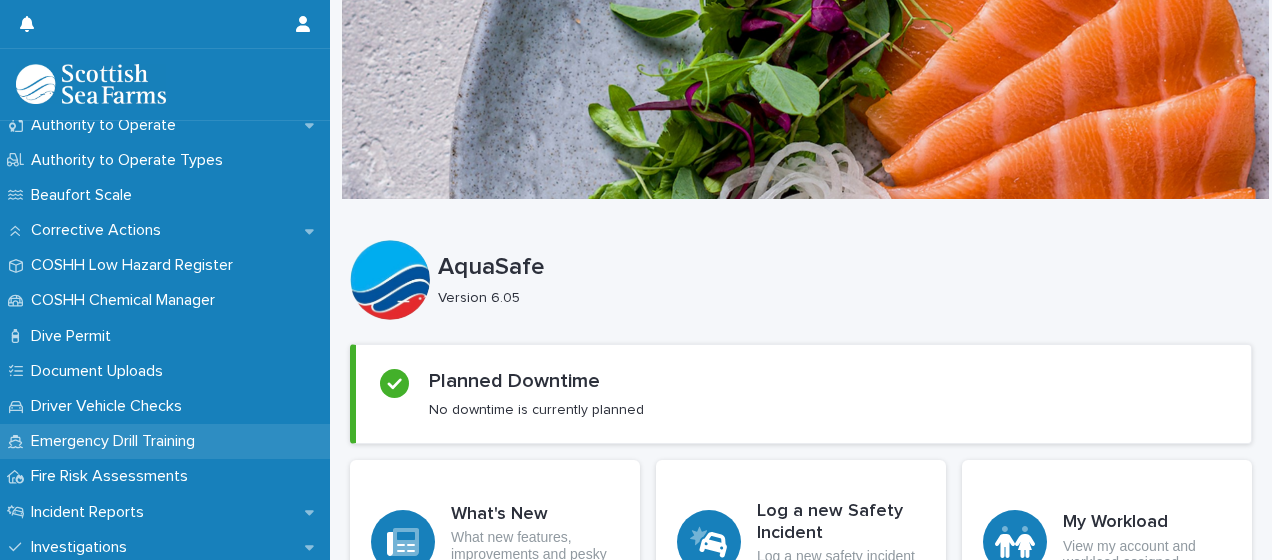 click on "Emergency Drill Training" at bounding box center [117, 441] 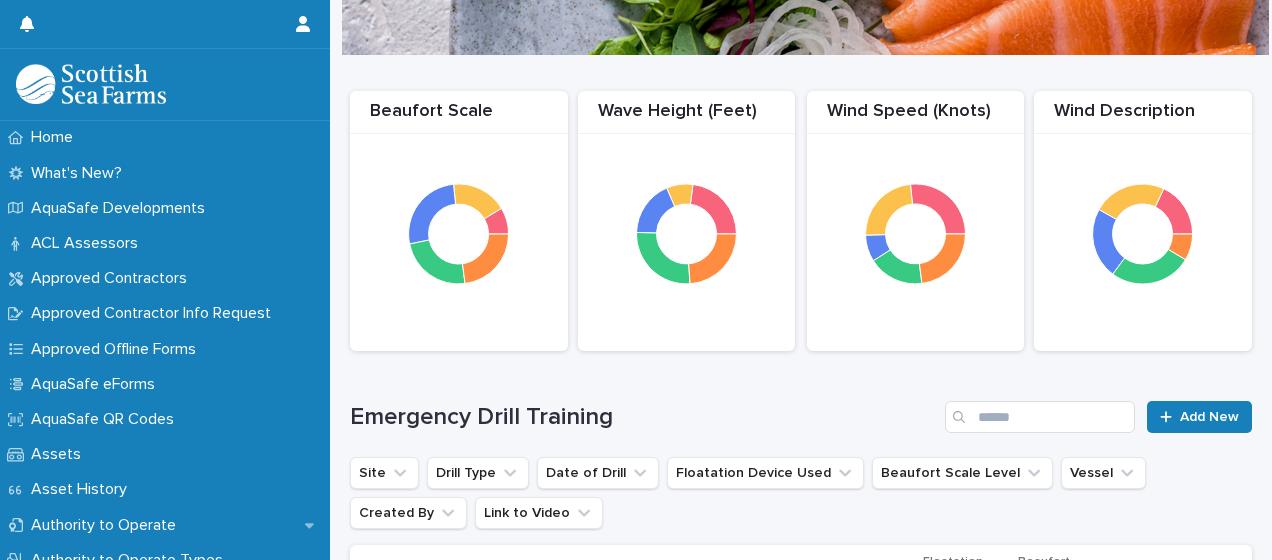 scroll, scrollTop: 100, scrollLeft: 0, axis: vertical 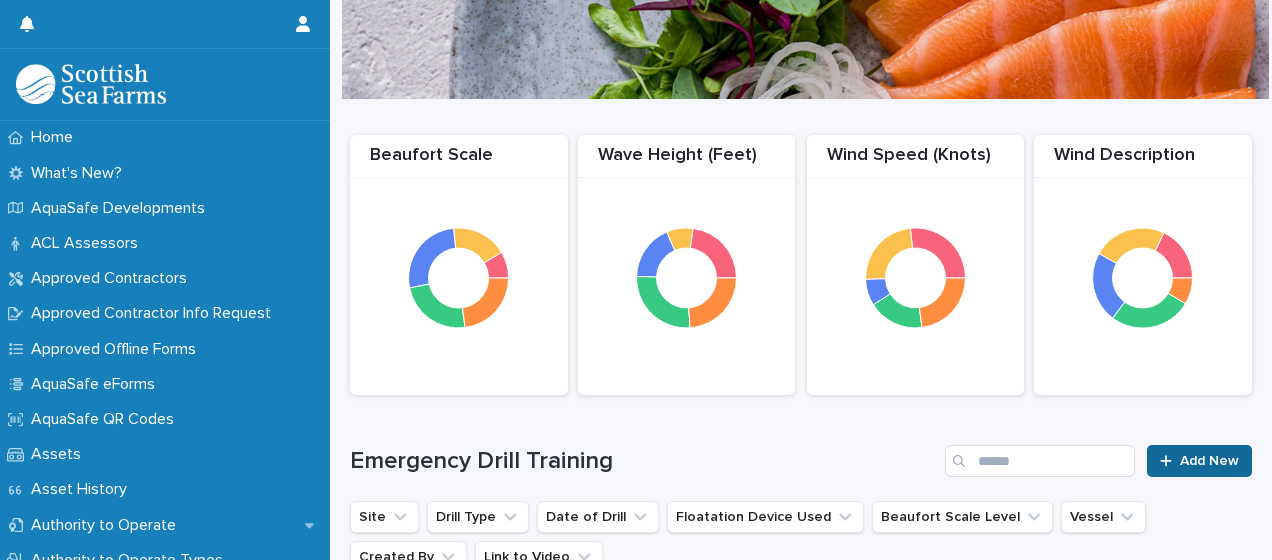 click on "Add New" at bounding box center (1209, 461) 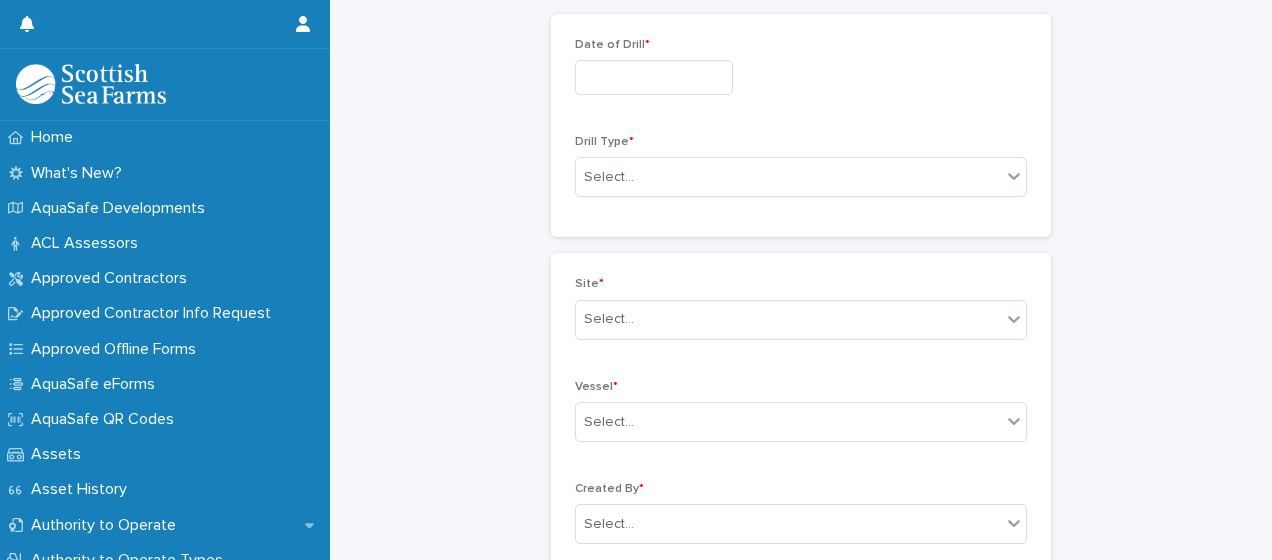 scroll, scrollTop: 0, scrollLeft: 0, axis: both 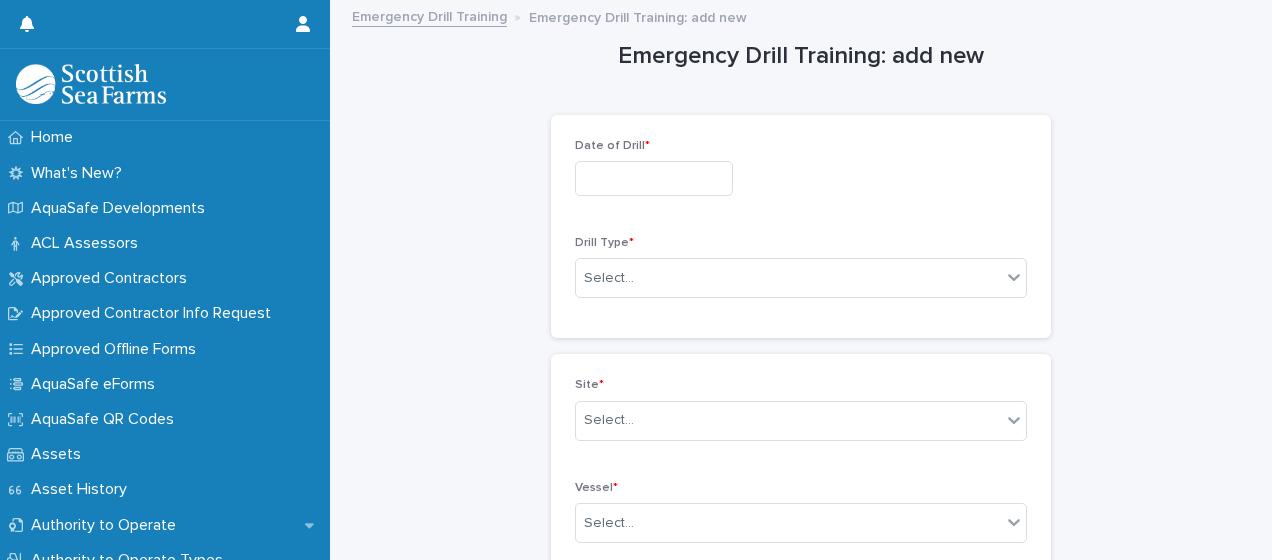click at bounding box center (654, 178) 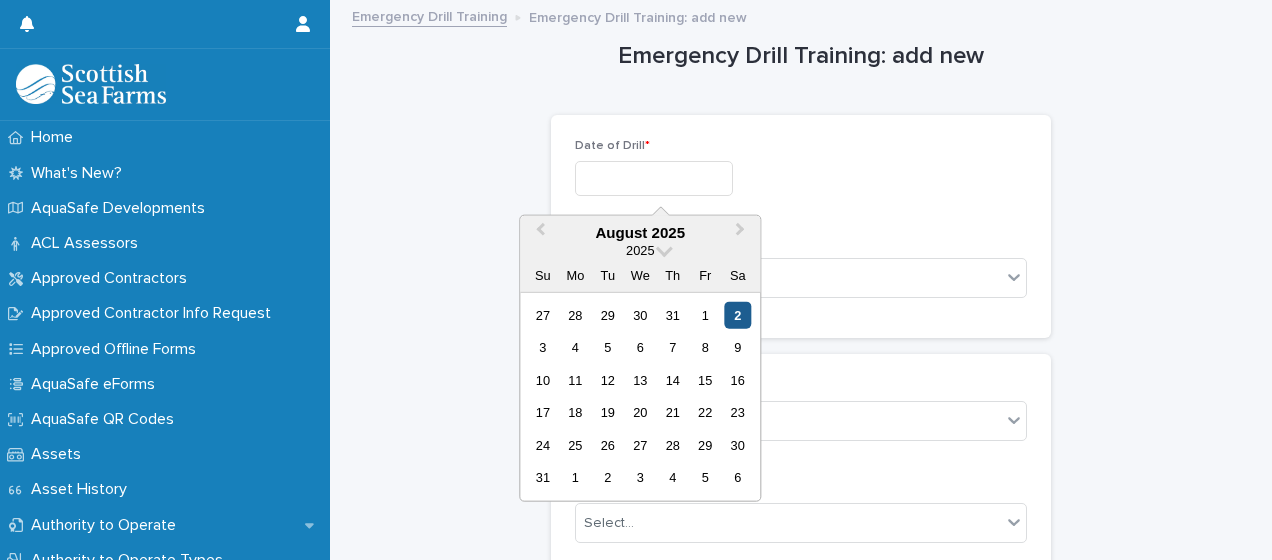 click on "2" at bounding box center [737, 315] 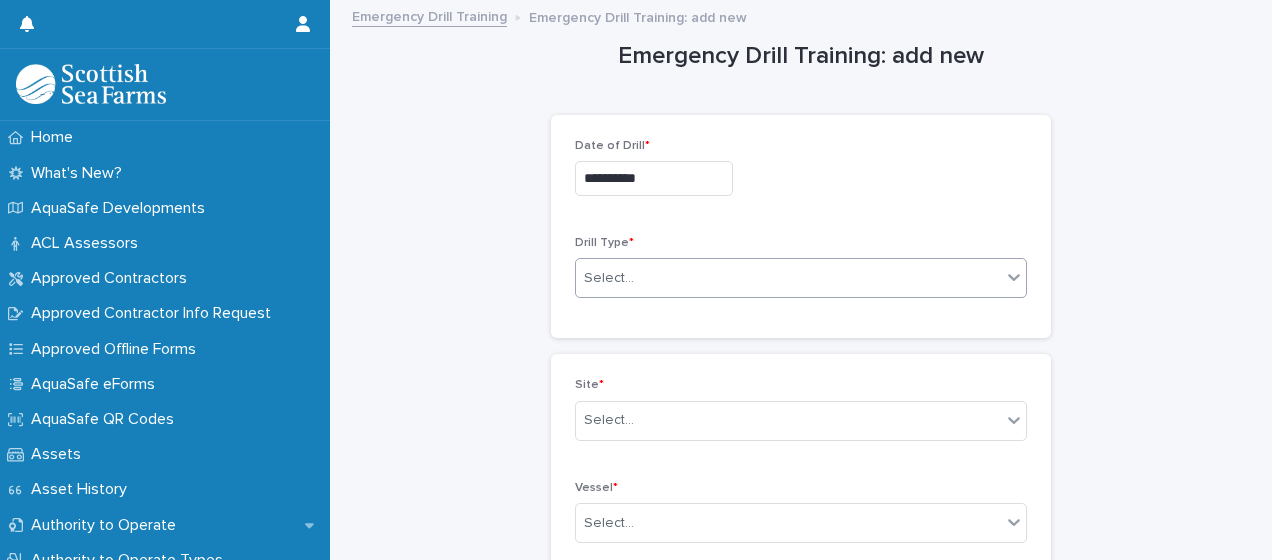click on "Select..." at bounding box center [788, 278] 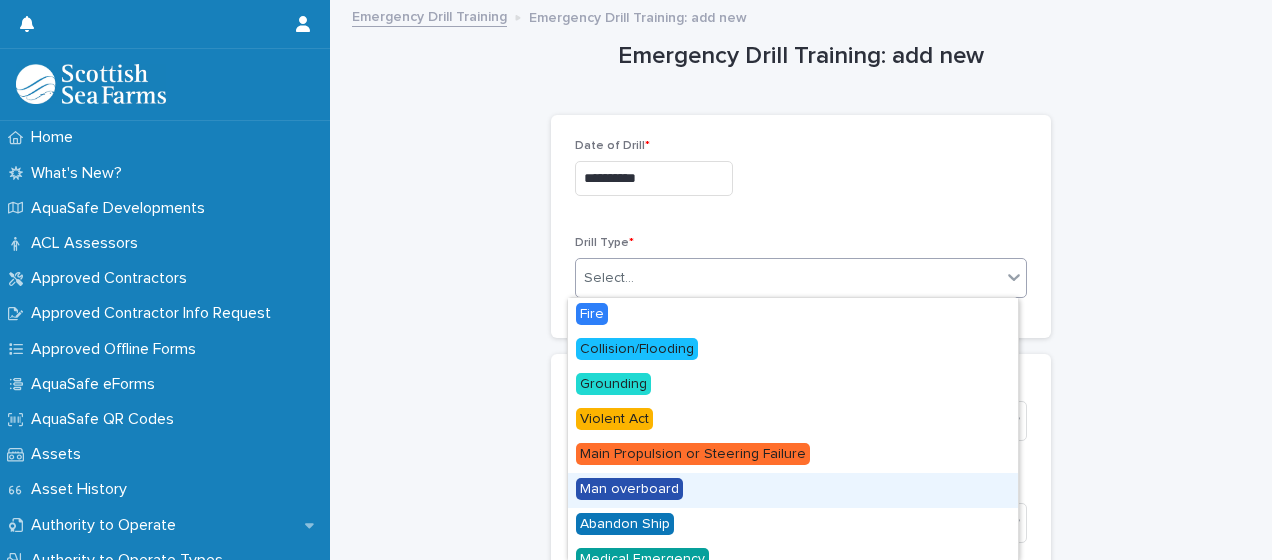 click on "Man overboard" at bounding box center [629, 489] 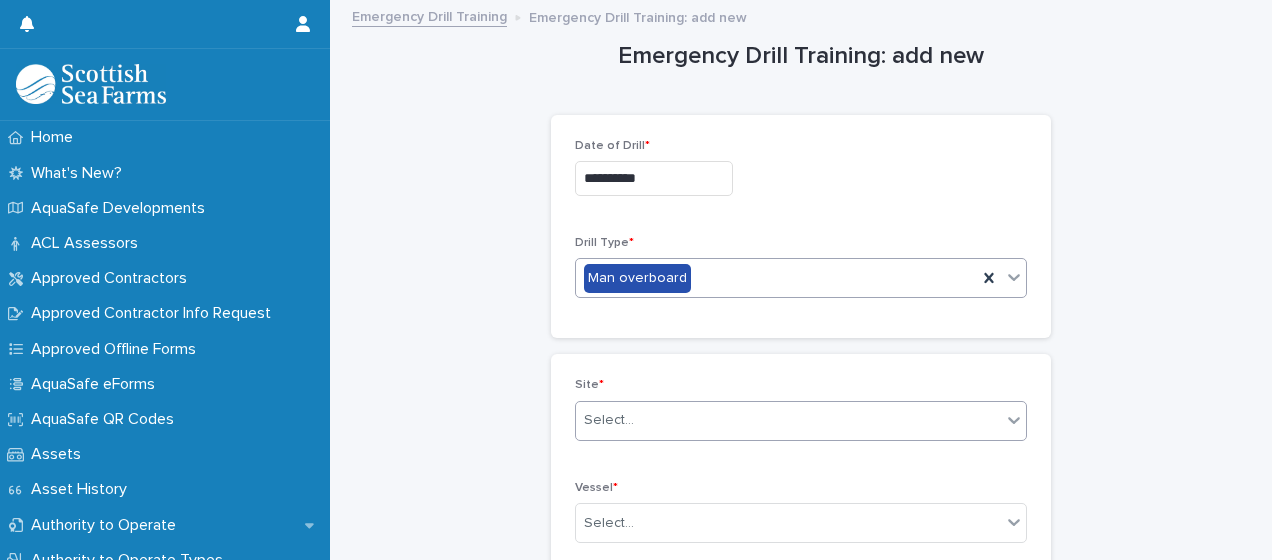 click on "Select..." at bounding box center [788, 420] 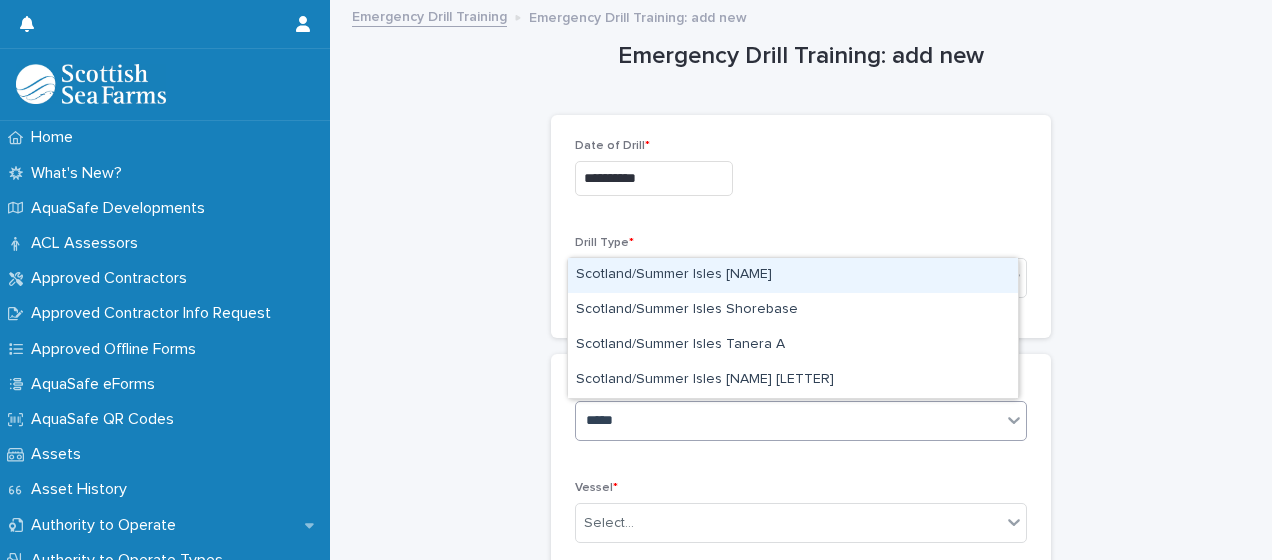 type on "******" 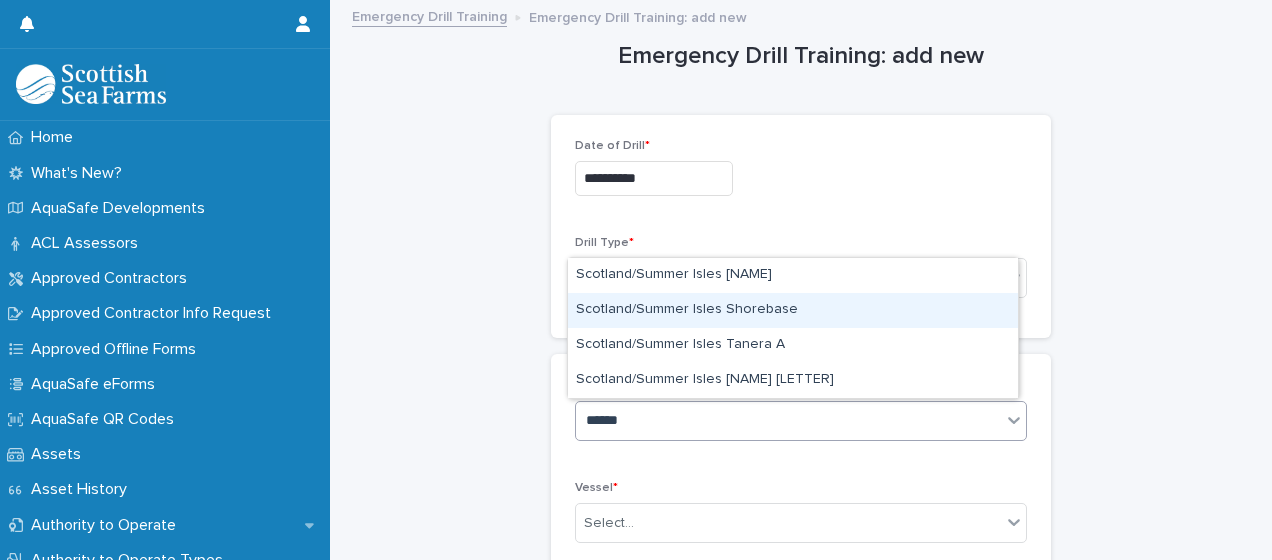 click on "Scotland/Summer Isles Shorebase" at bounding box center [793, 310] 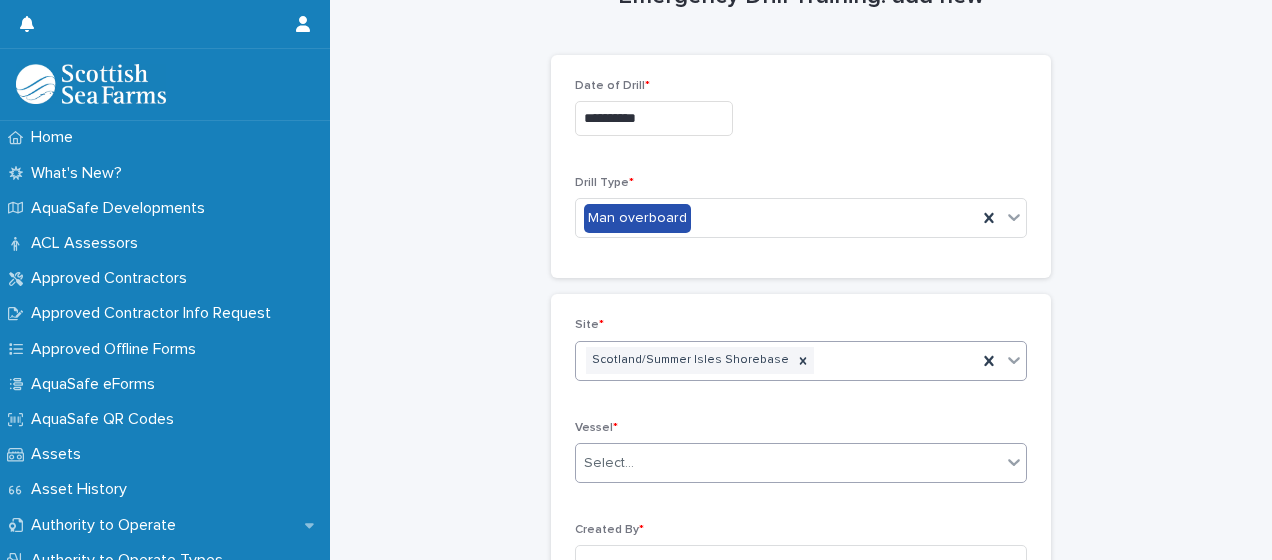 scroll, scrollTop: 100, scrollLeft: 0, axis: vertical 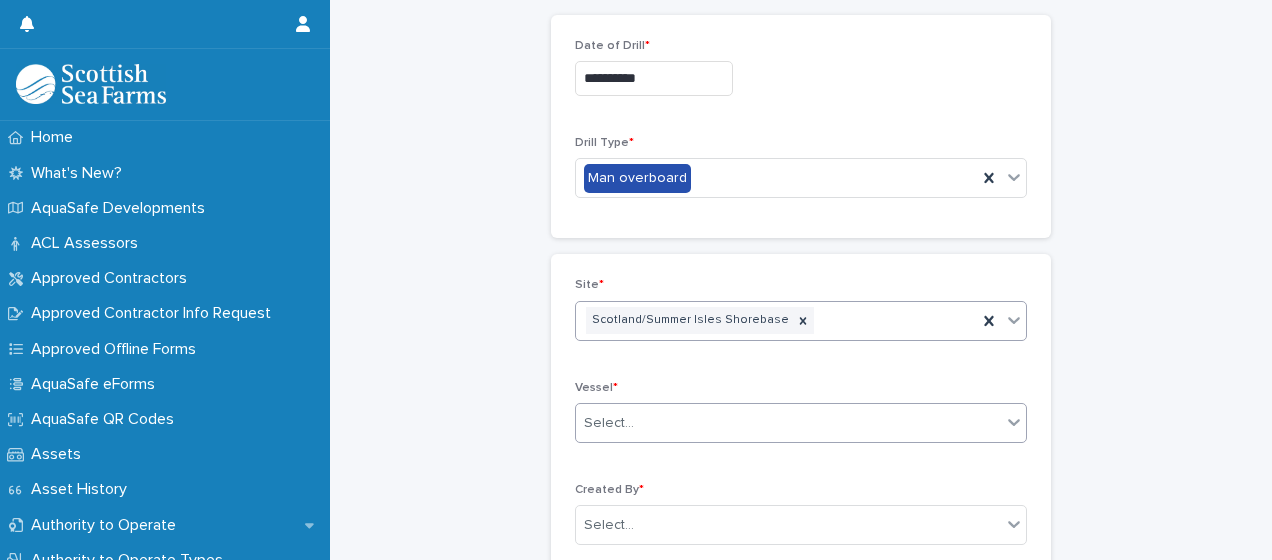click on "Select..." at bounding box center [788, 423] 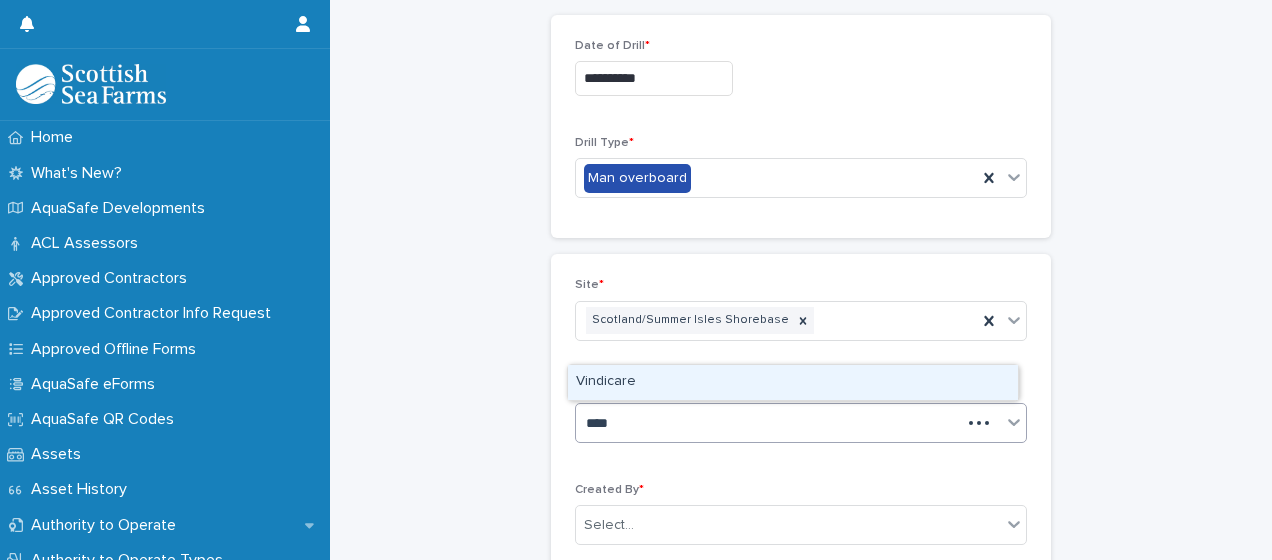 type on "*****" 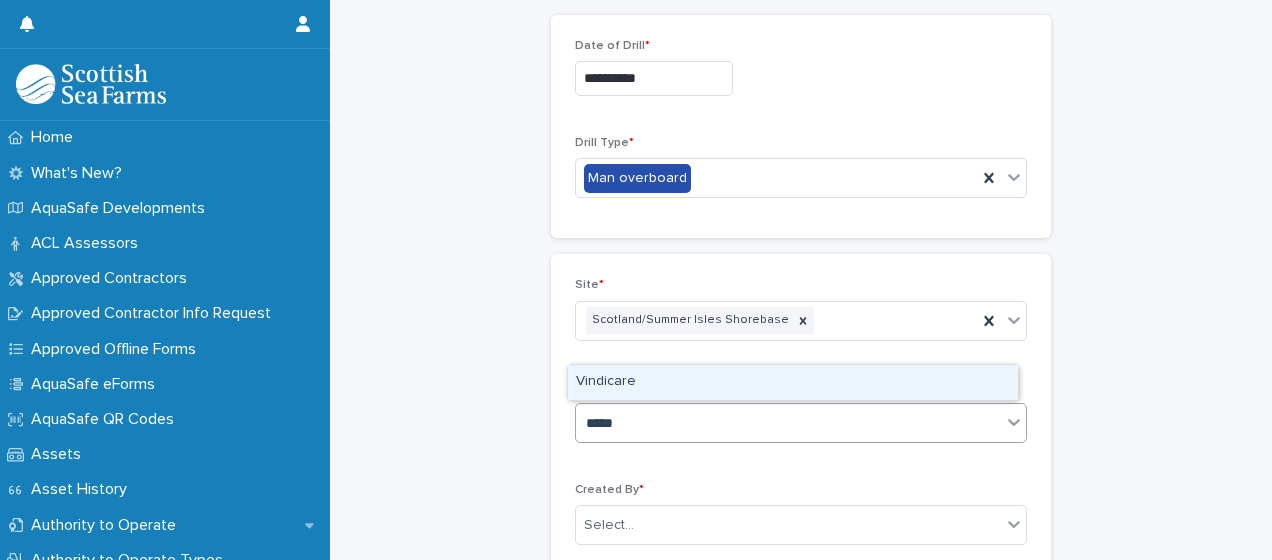click on "Vindicare" at bounding box center (793, 382) 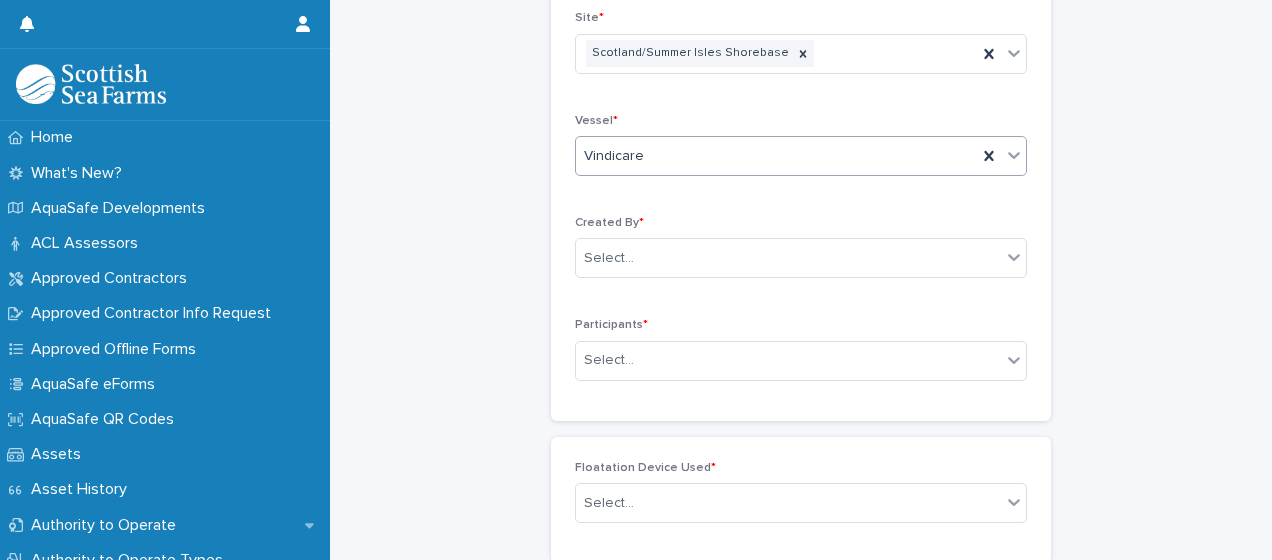 scroll, scrollTop: 400, scrollLeft: 0, axis: vertical 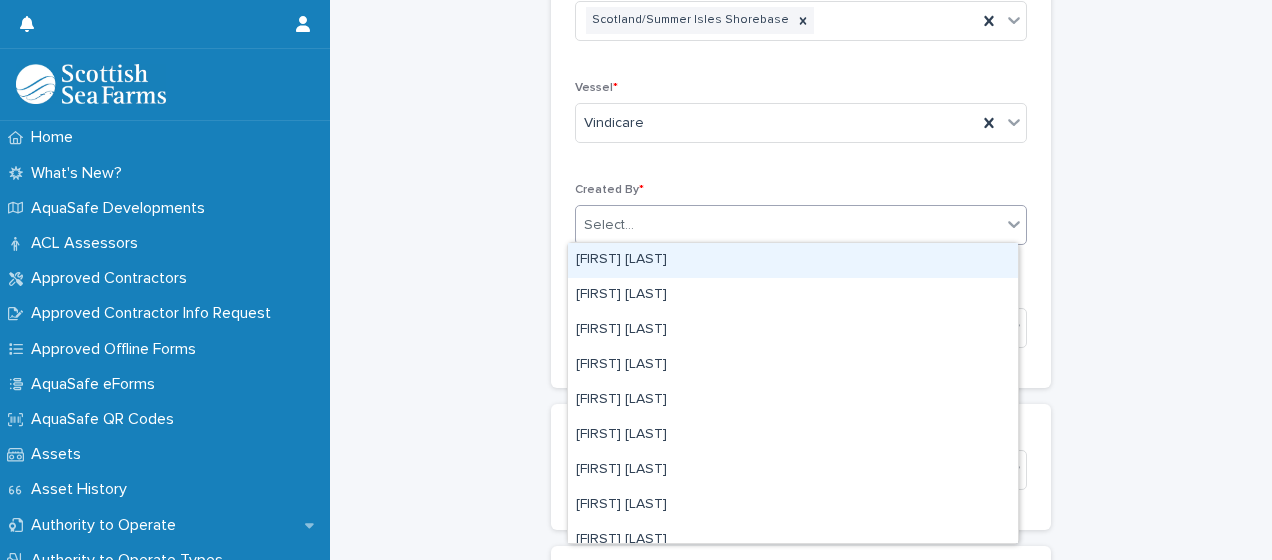 click on "Select..." at bounding box center (788, 225) 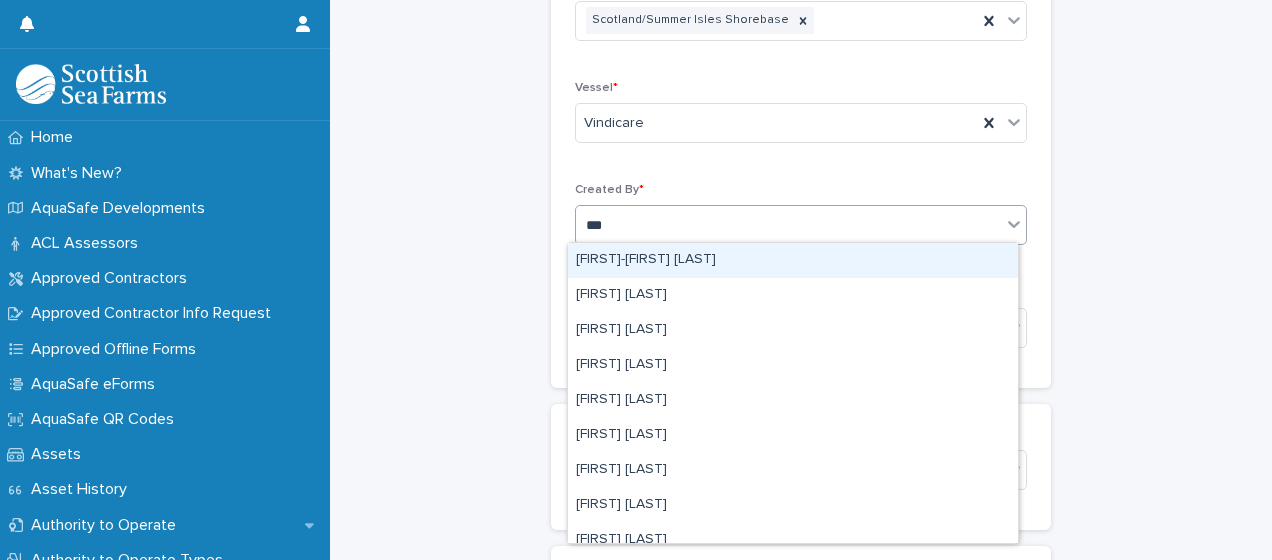 type on "****" 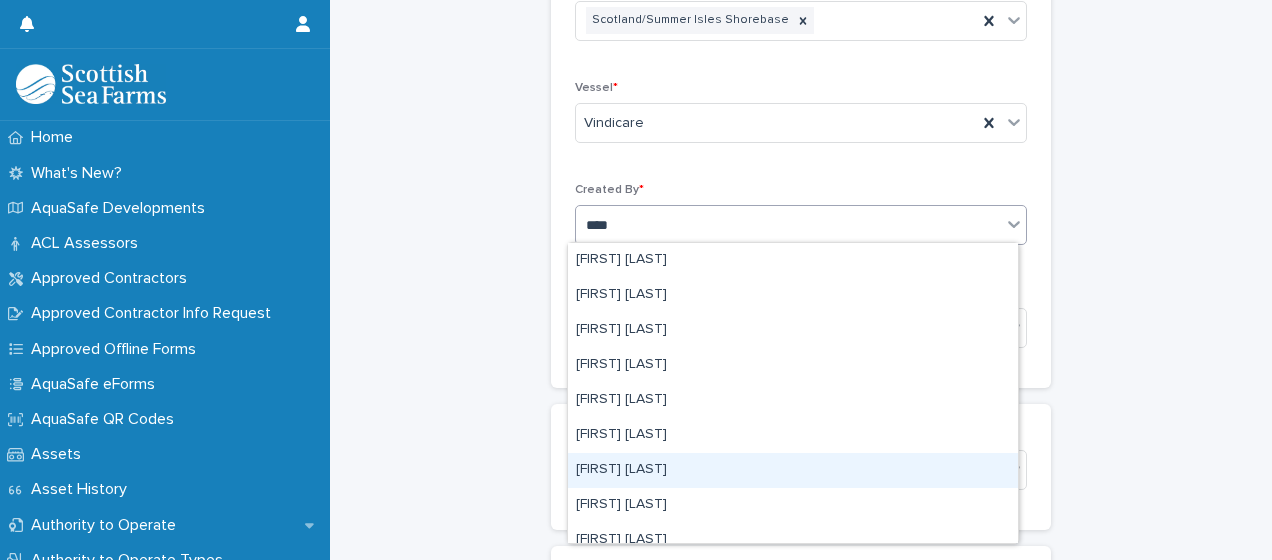 click on "[FIRST] [LAST]" at bounding box center [793, 470] 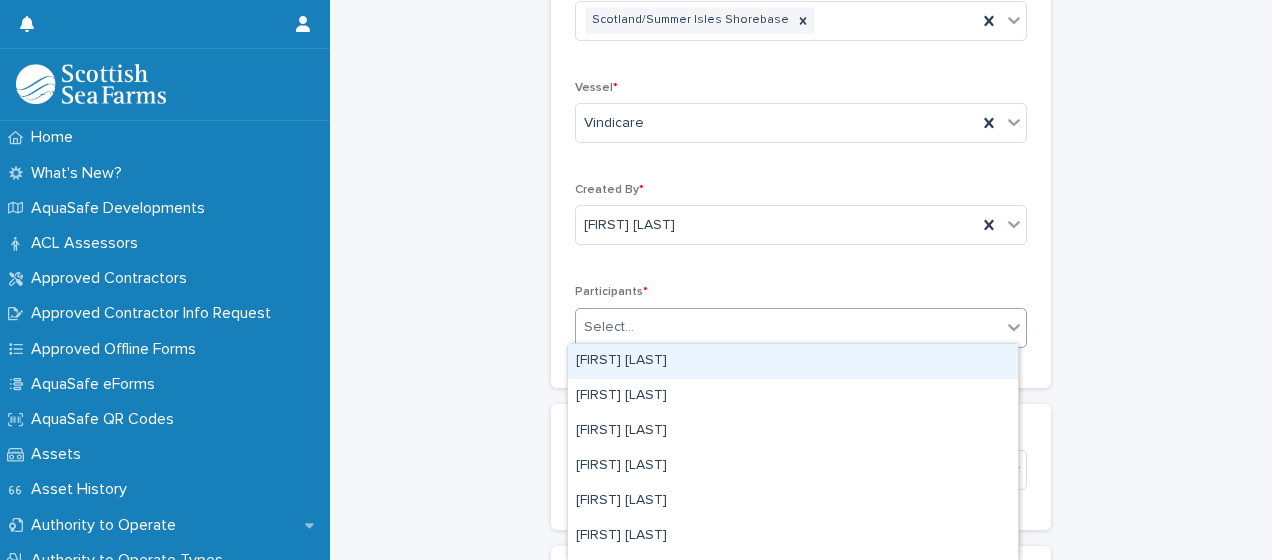 click on "Select..." at bounding box center (788, 327) 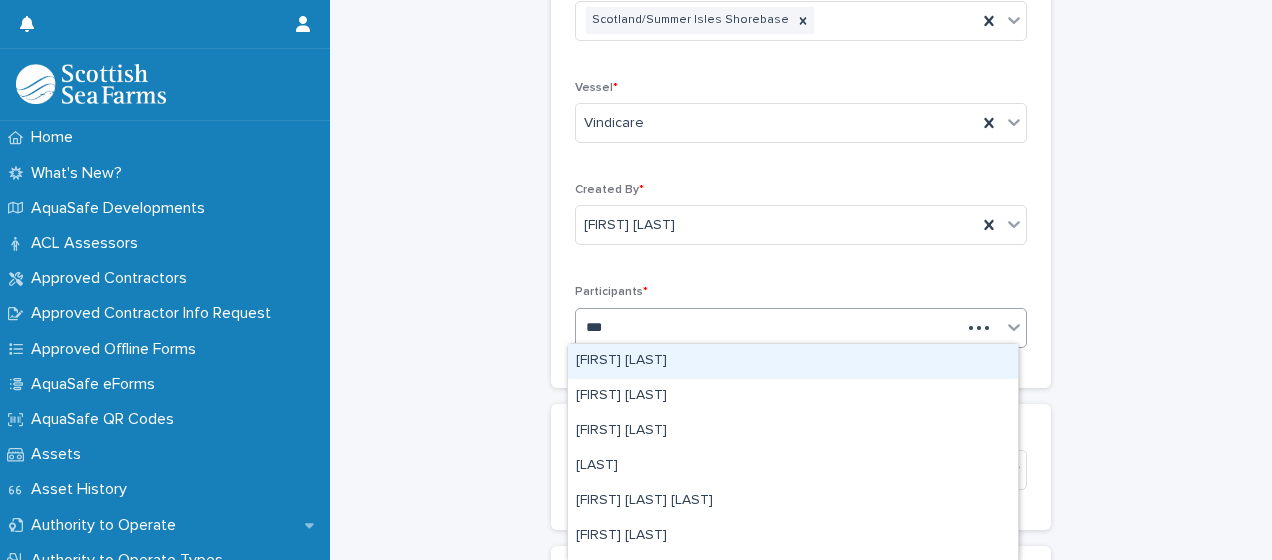 type on "****" 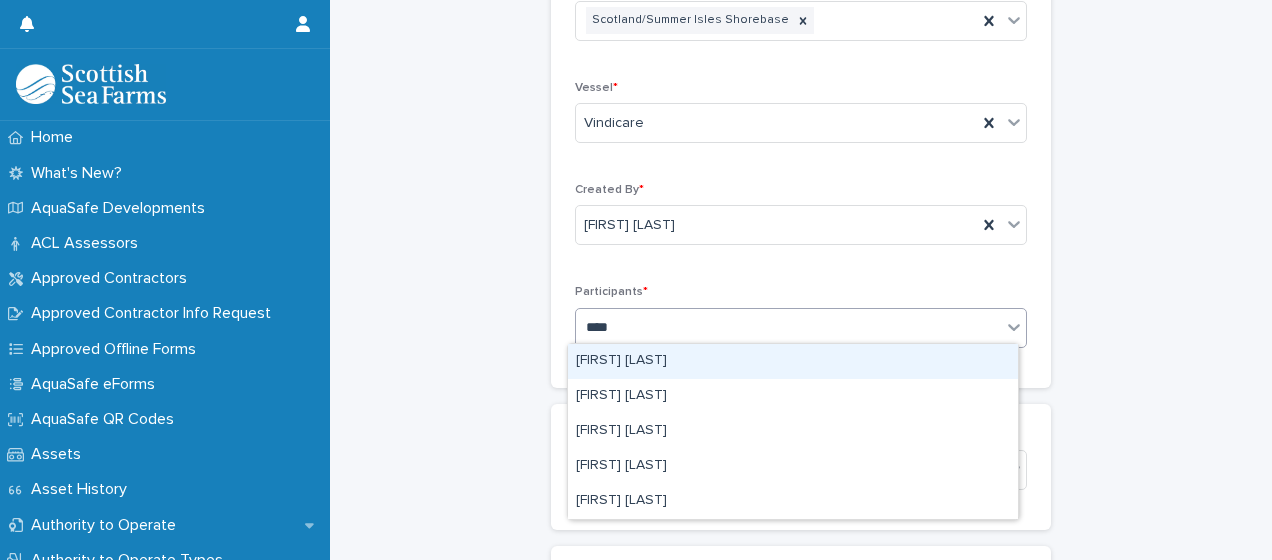 click on "[FIRST] [LAST]" at bounding box center [793, 361] 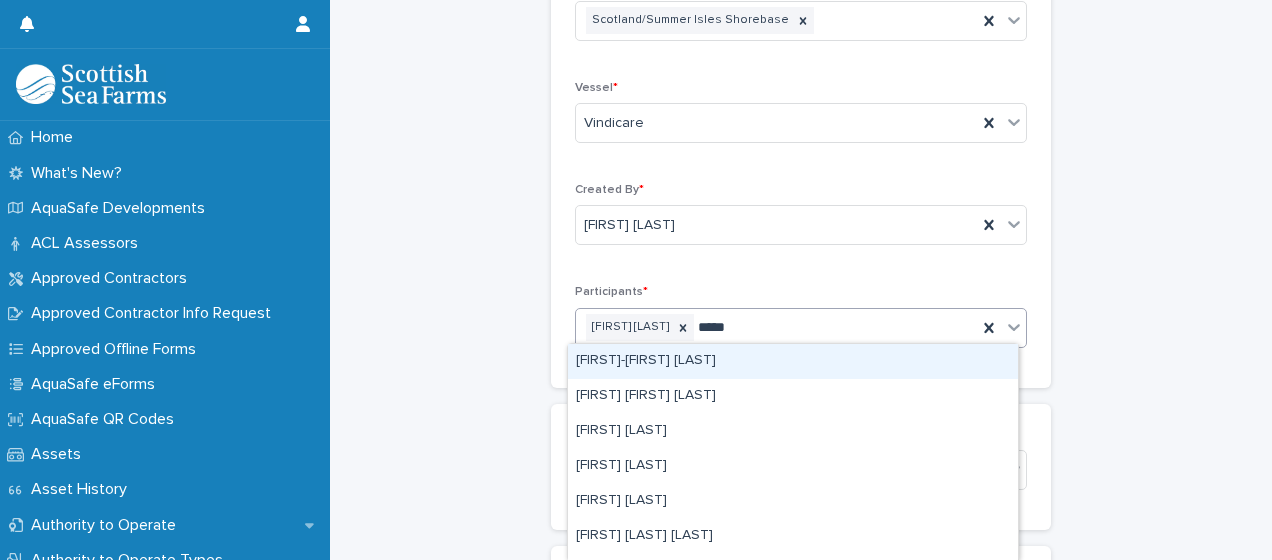 type on "******" 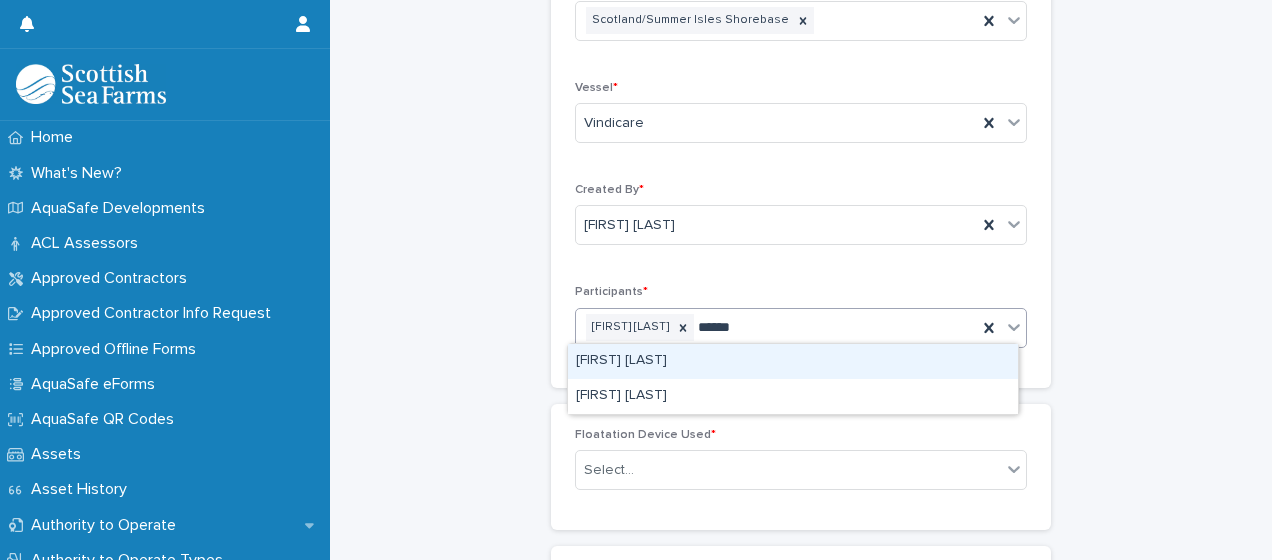 click on "[FIRST] [LAST]" at bounding box center (793, 361) 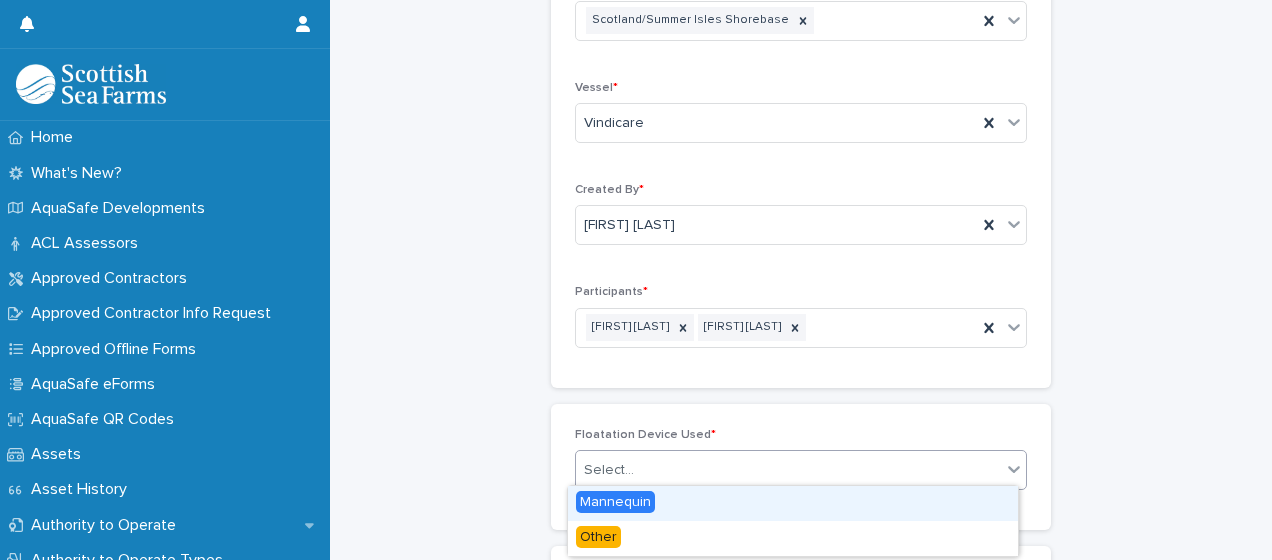 click on "Select..." at bounding box center (788, 470) 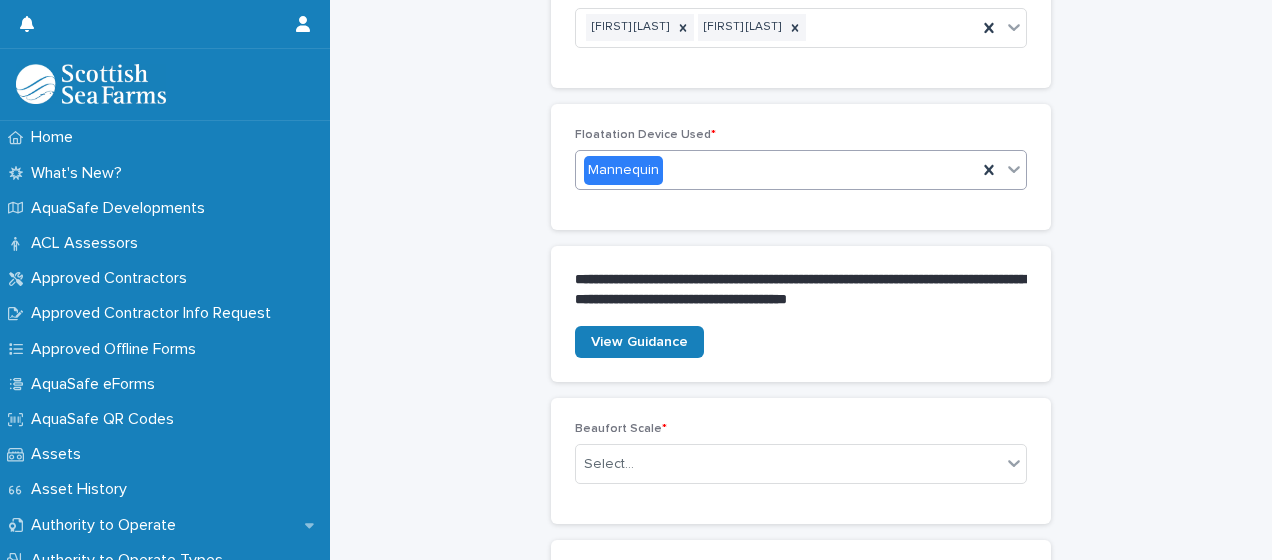 scroll, scrollTop: 800, scrollLeft: 0, axis: vertical 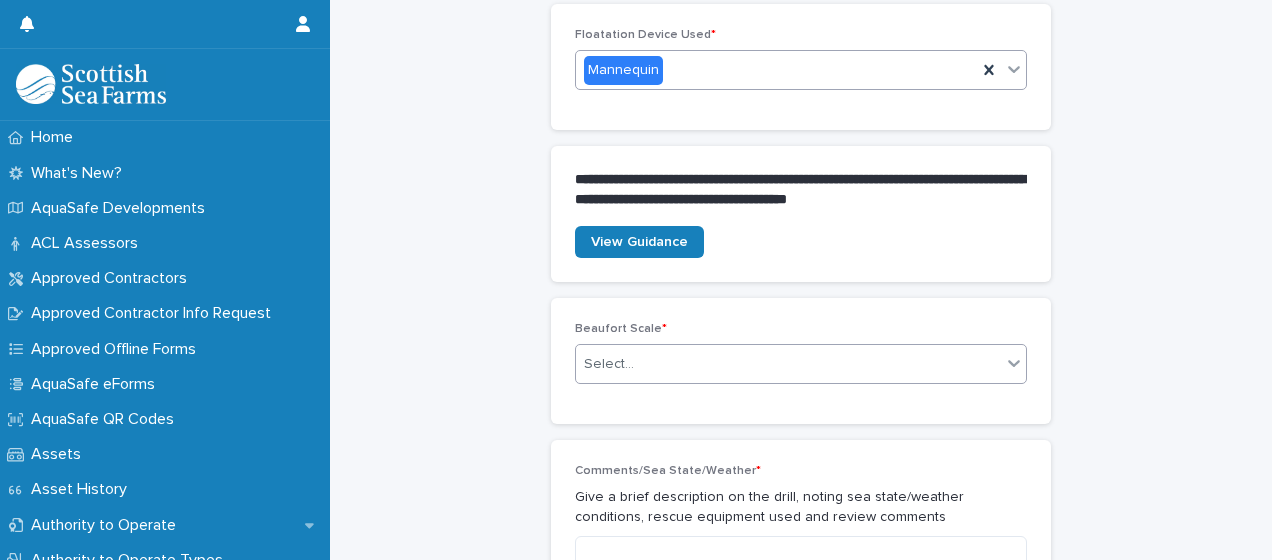 click on "Select..." at bounding box center (788, 364) 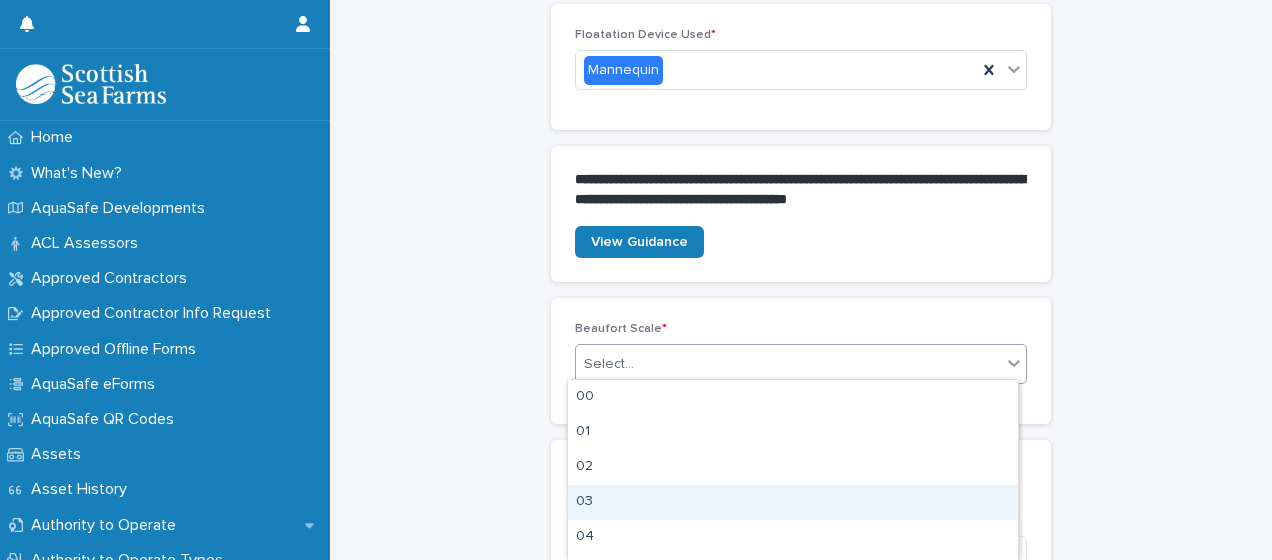 click on "03" at bounding box center (793, 502) 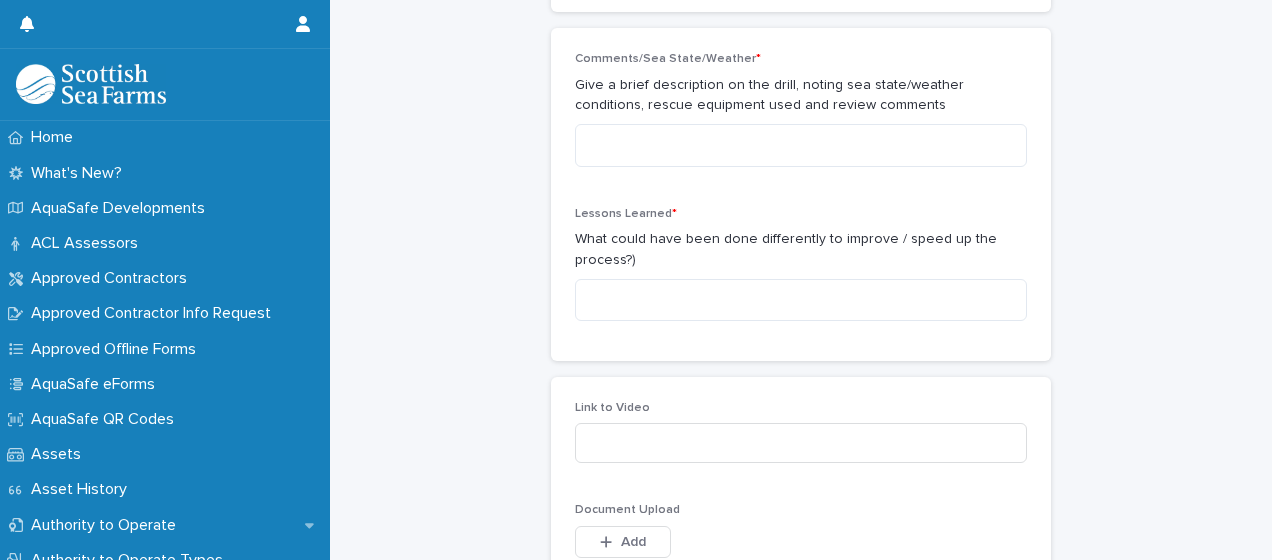 scroll, scrollTop: 1300, scrollLeft: 0, axis: vertical 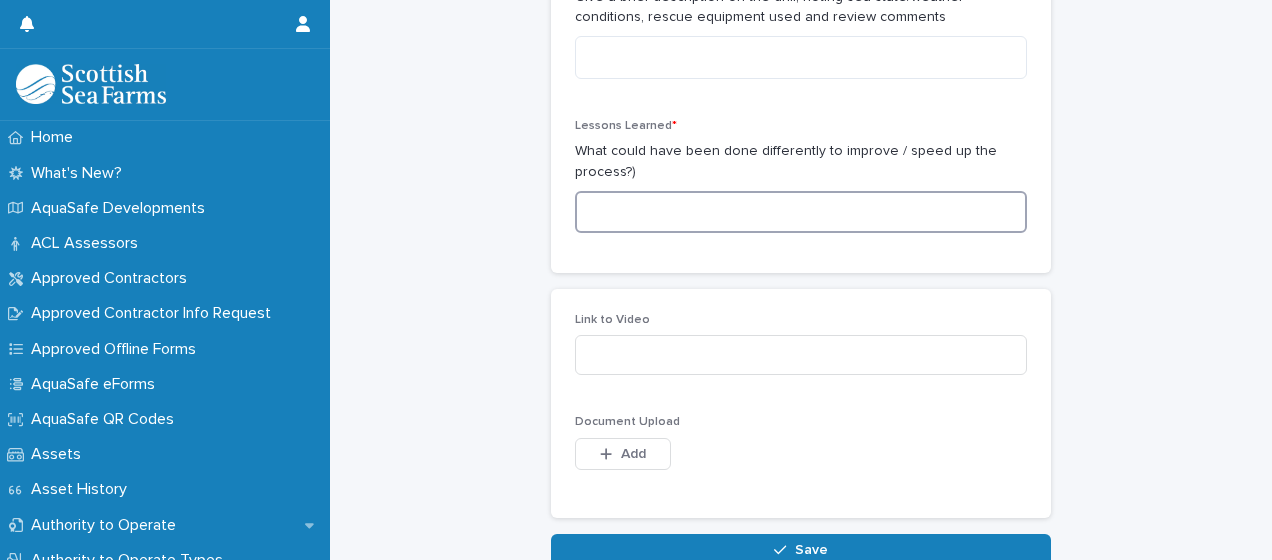 click at bounding box center (801, 212) 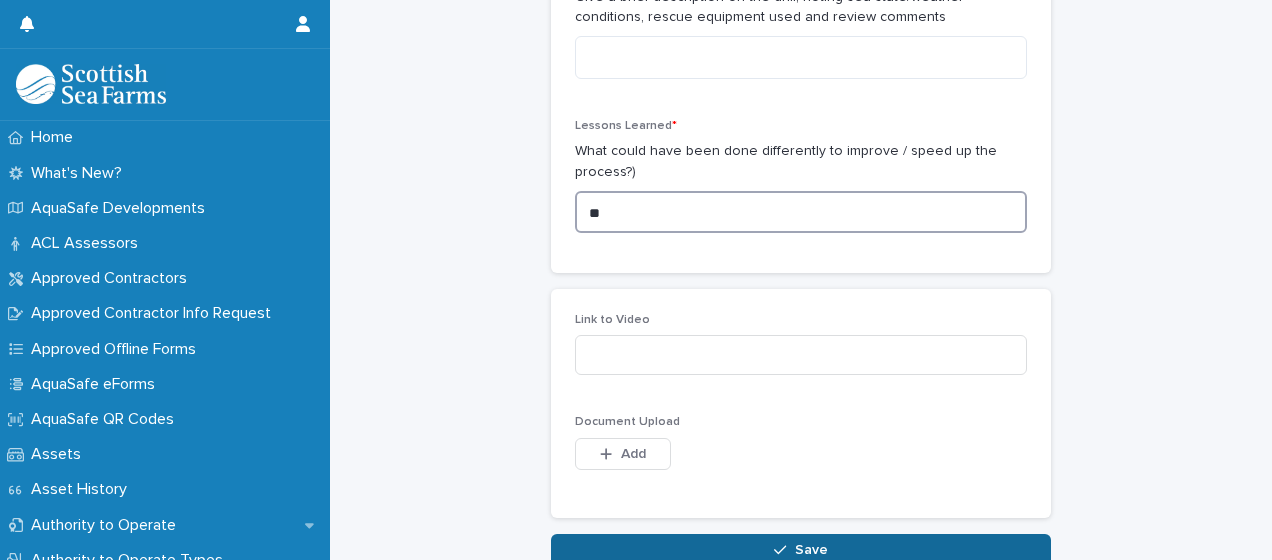 type on "**" 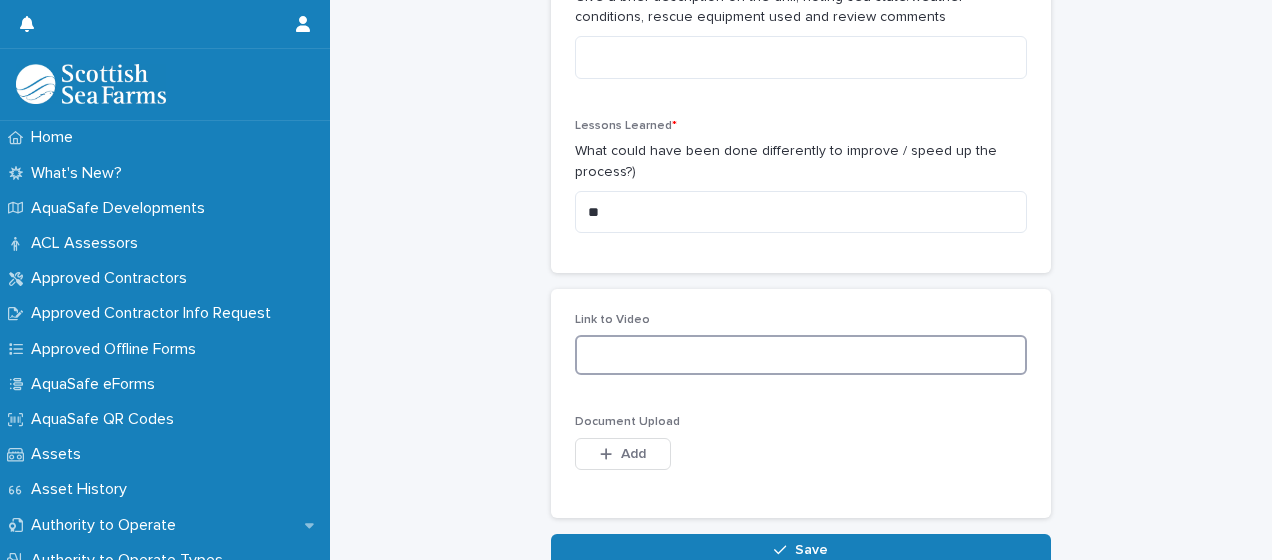 click at bounding box center (801, 355) 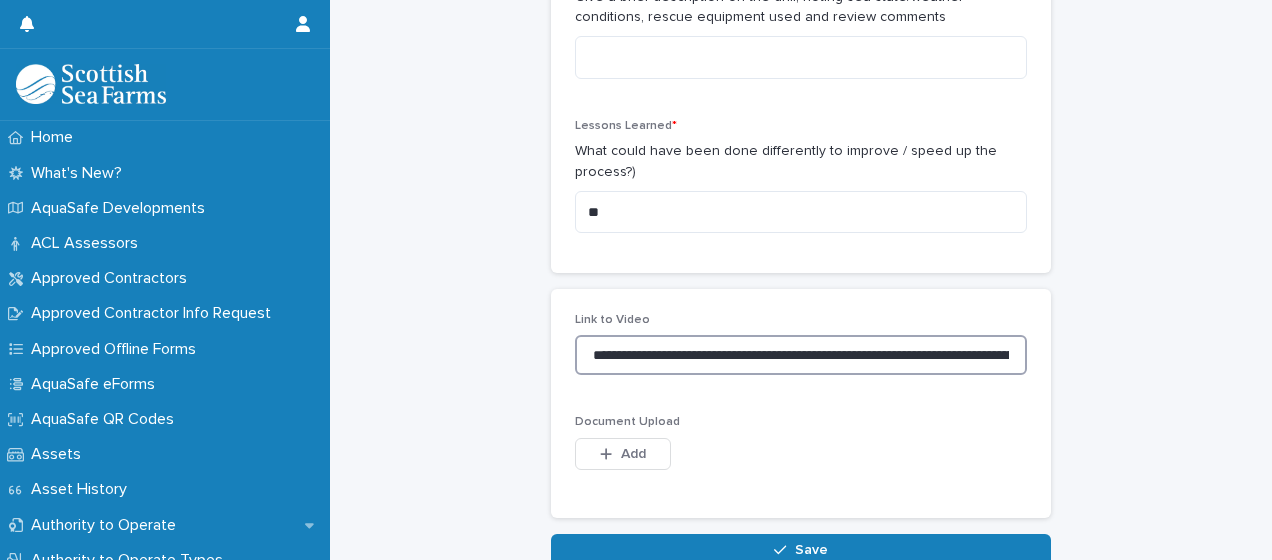 scroll, scrollTop: 0, scrollLeft: 630, axis: horizontal 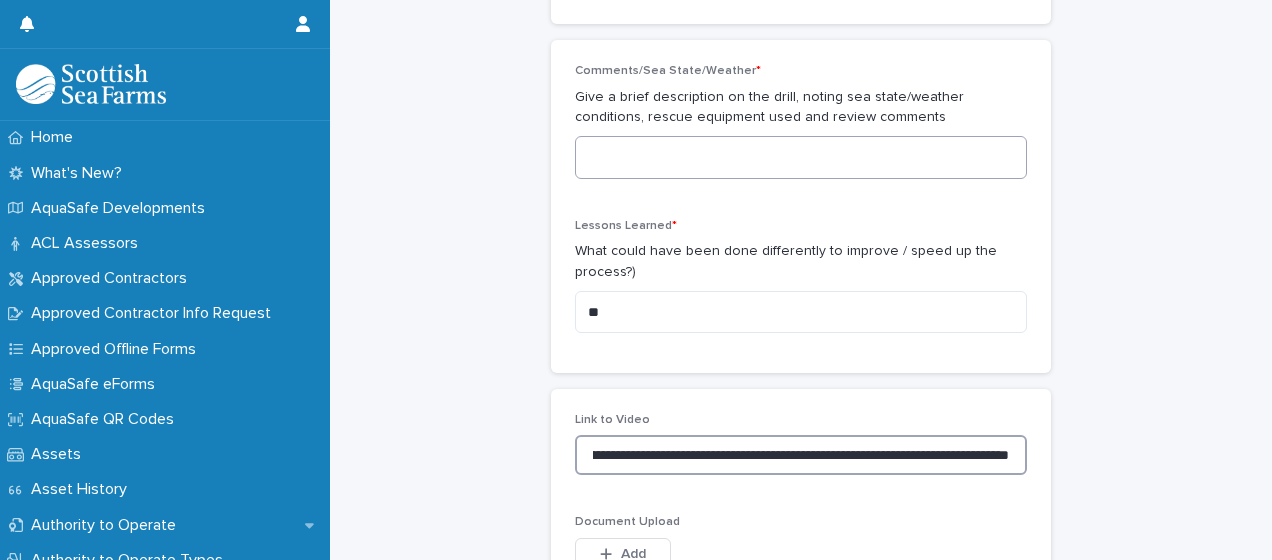type on "**********" 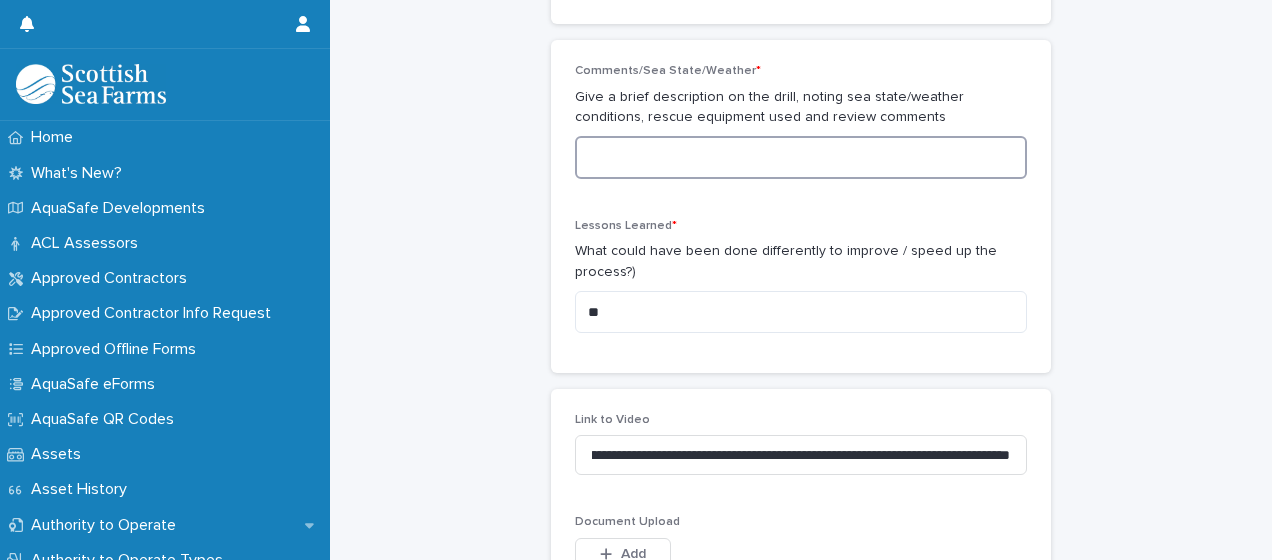 click at bounding box center (801, 157) 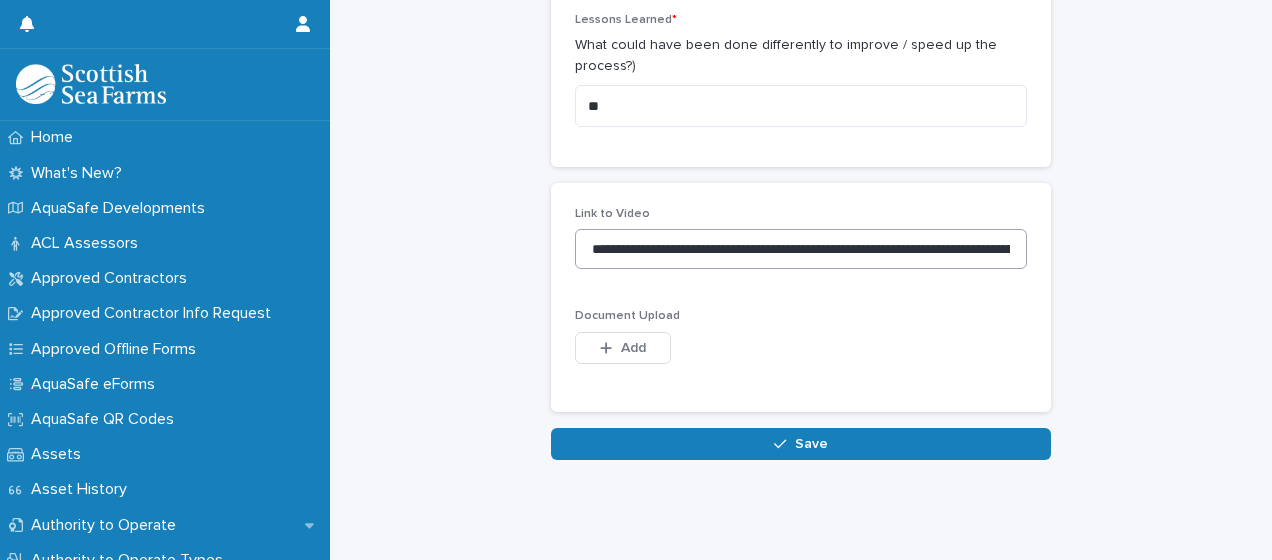 scroll, scrollTop: 1415, scrollLeft: 0, axis: vertical 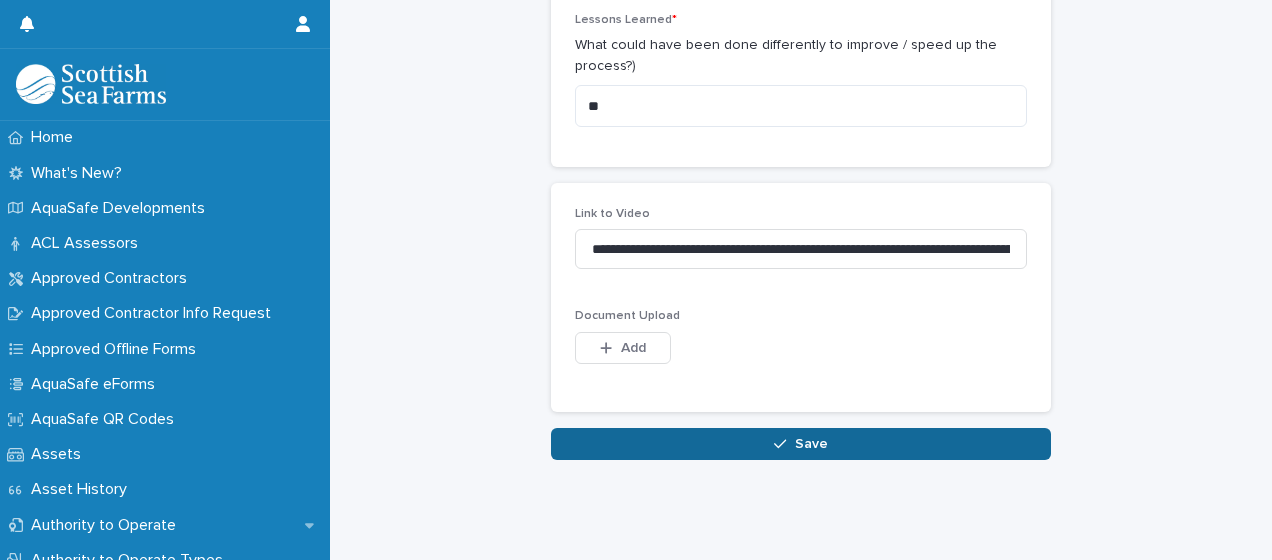 type on "**" 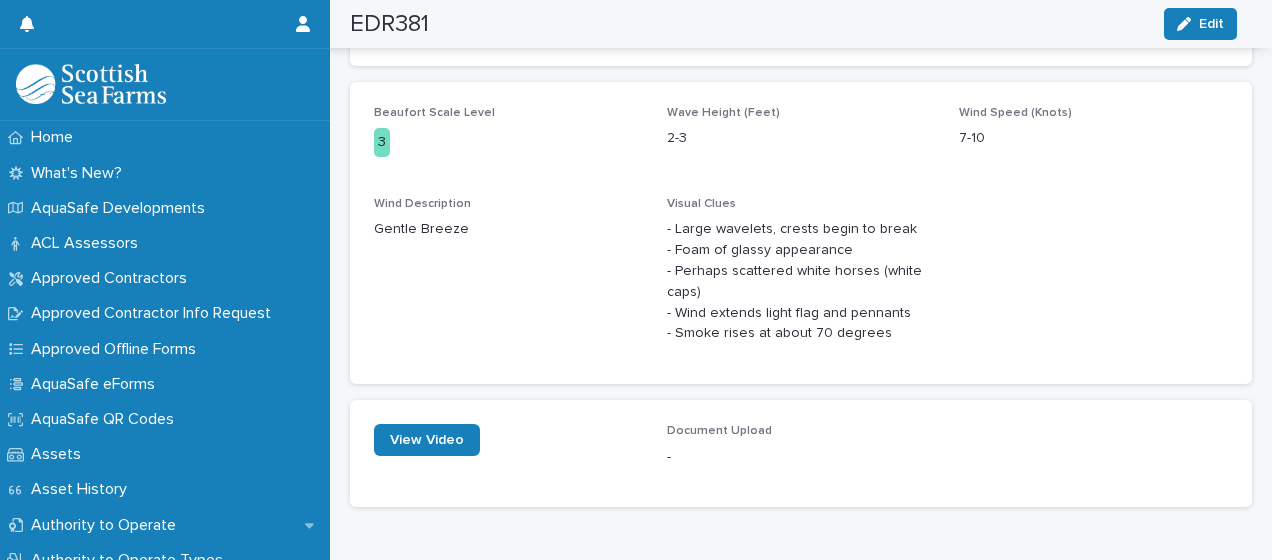 scroll, scrollTop: 978, scrollLeft: 0, axis: vertical 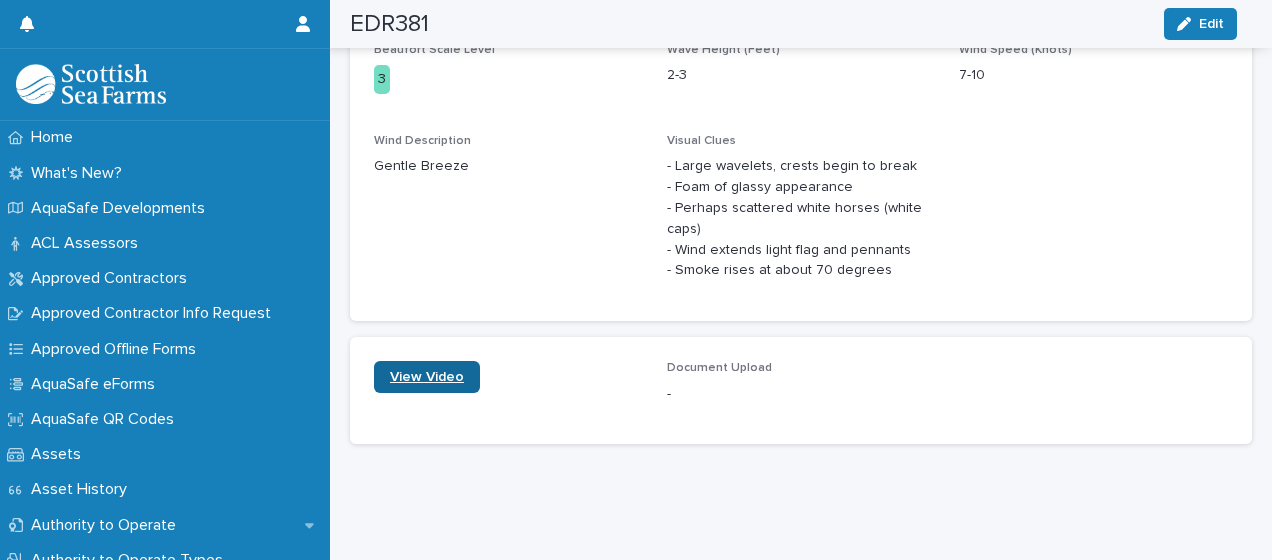 click on "View Video" at bounding box center [427, 377] 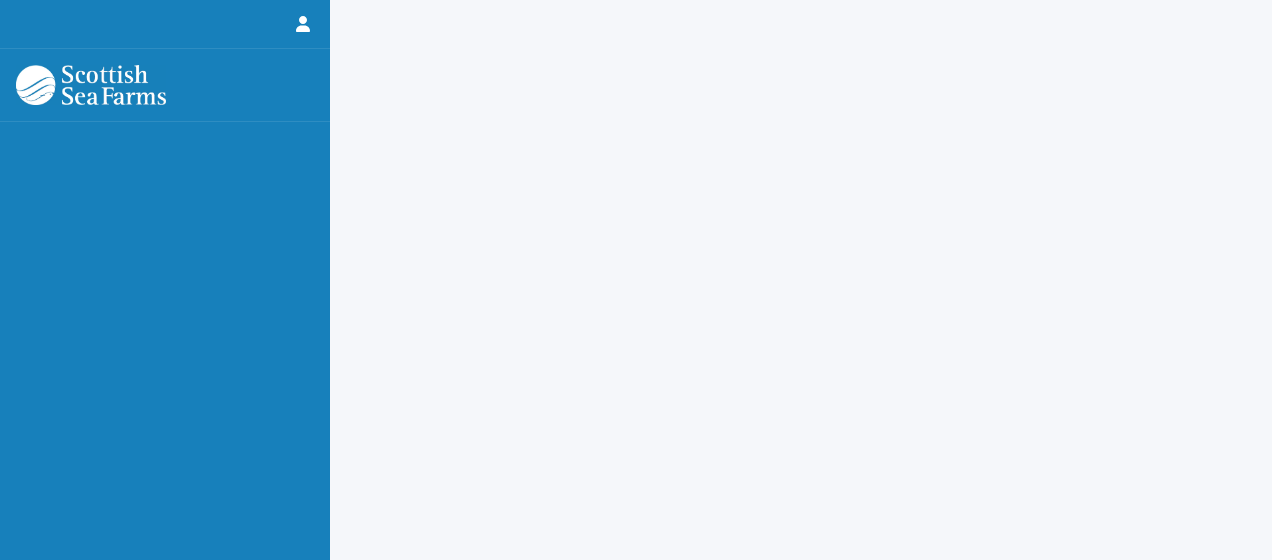 scroll, scrollTop: 0, scrollLeft: 0, axis: both 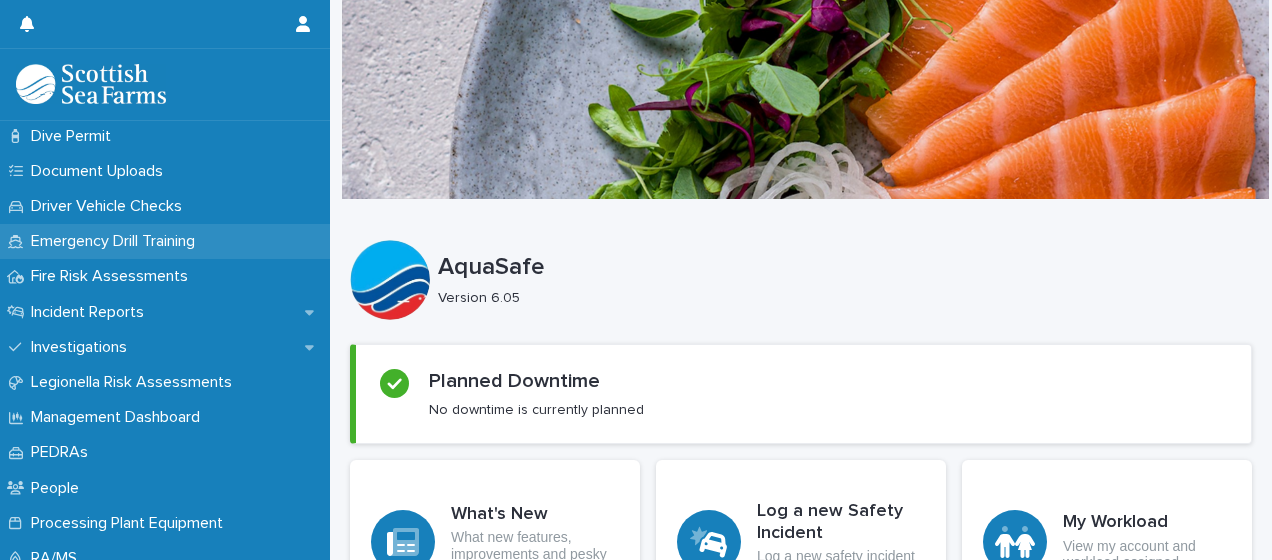 click on "Emergency Drill Training" at bounding box center (117, 241) 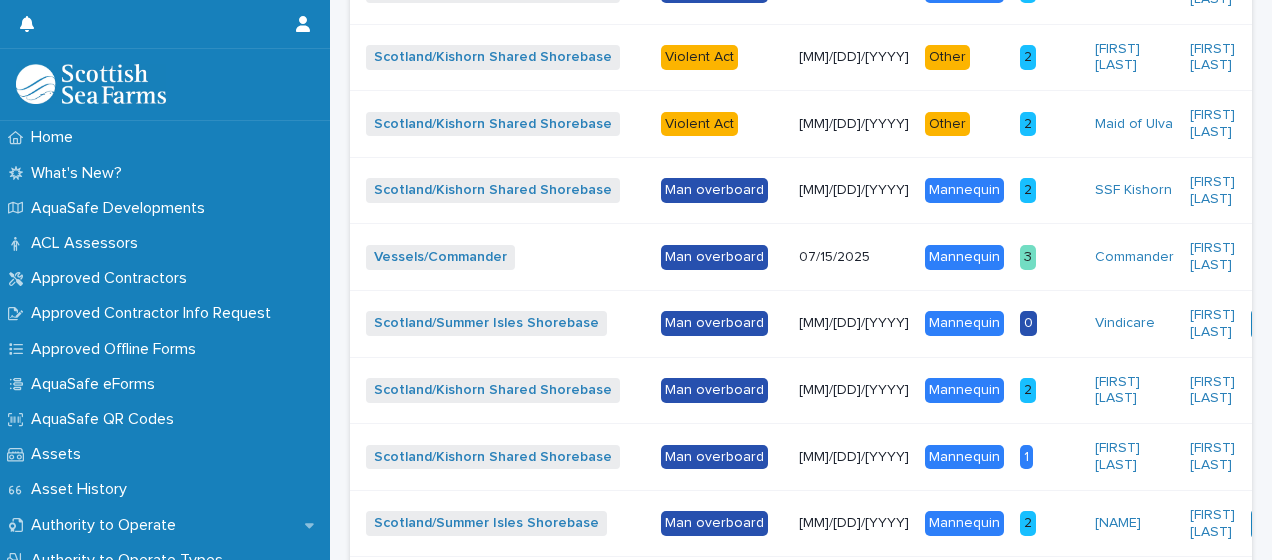 scroll, scrollTop: 2488, scrollLeft: 0, axis: vertical 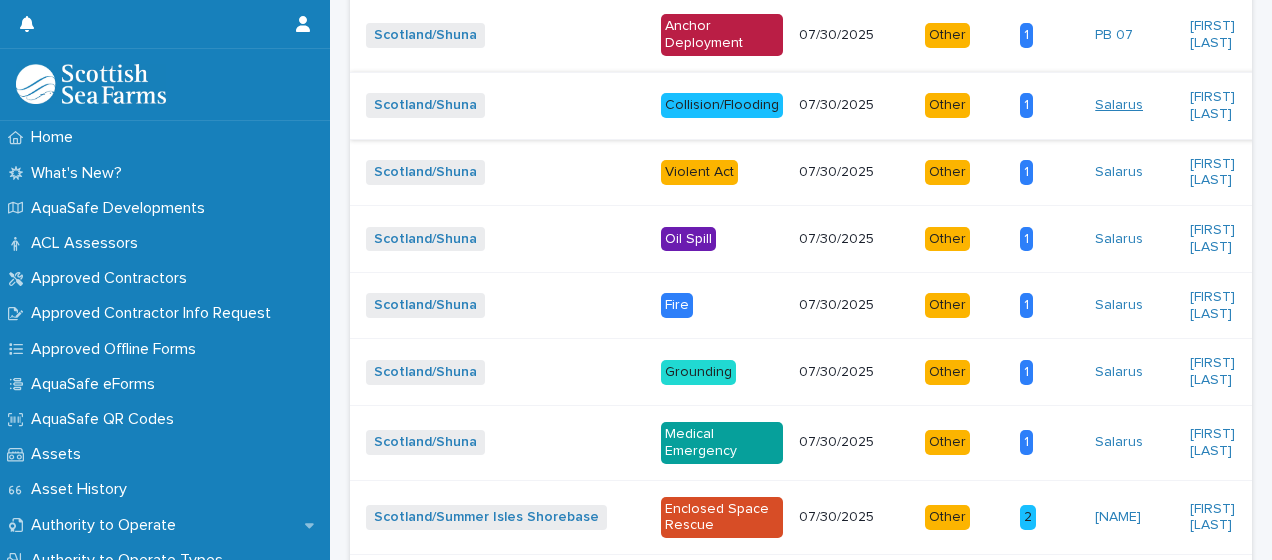 click on "Salarus" at bounding box center [1119, 105] 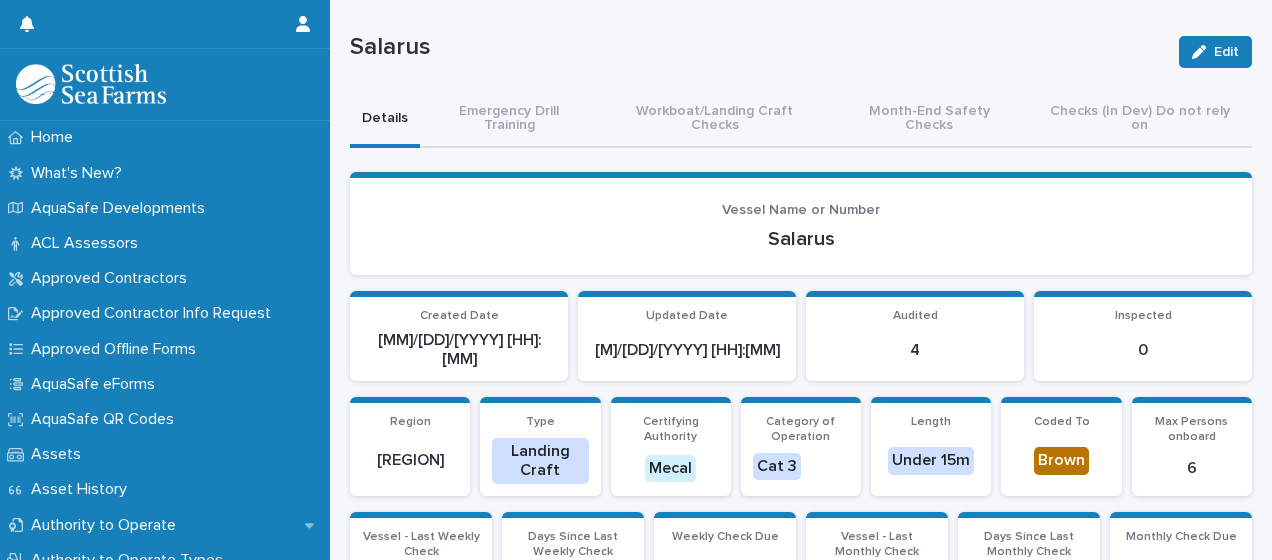 scroll, scrollTop: 0, scrollLeft: 0, axis: both 